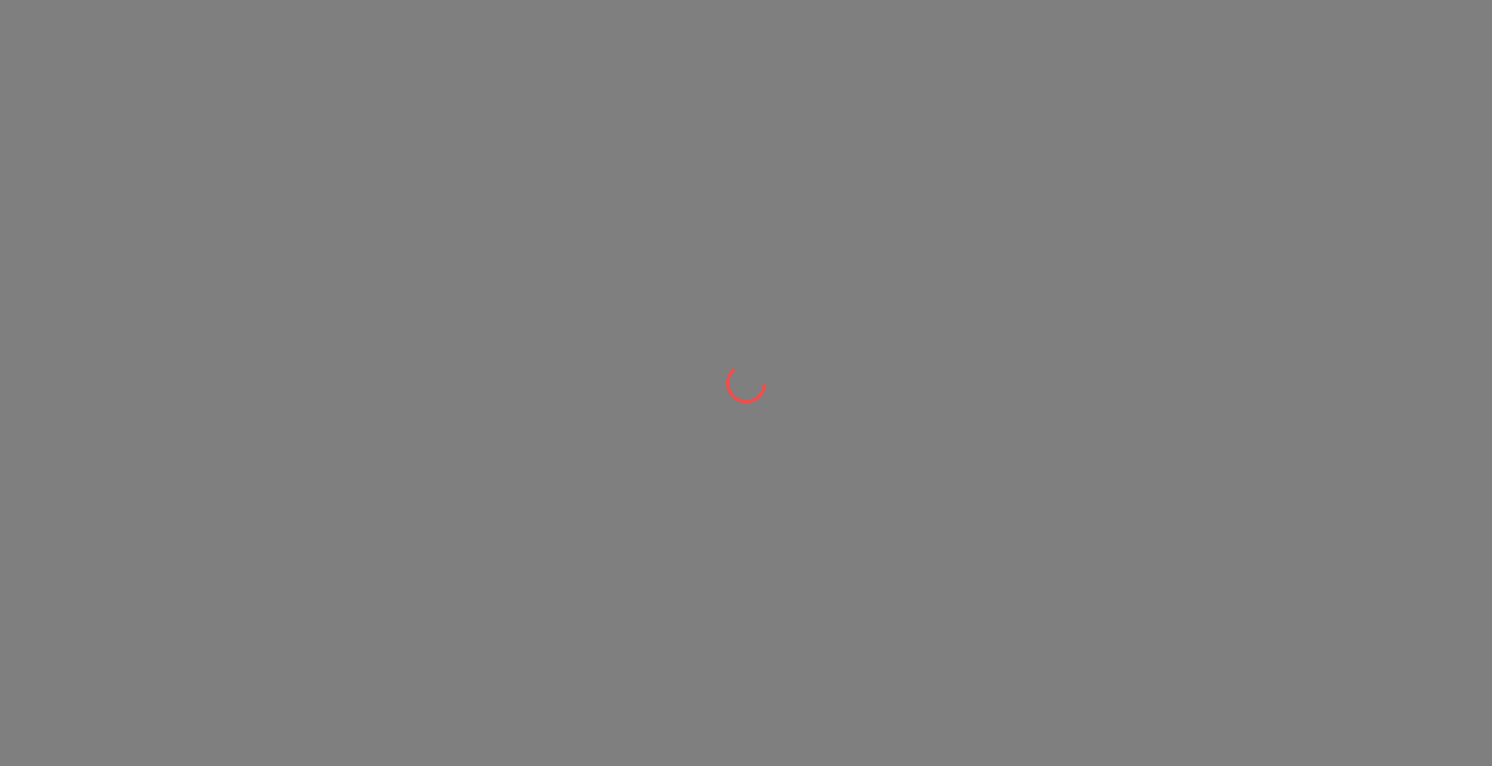 scroll, scrollTop: 0, scrollLeft: 0, axis: both 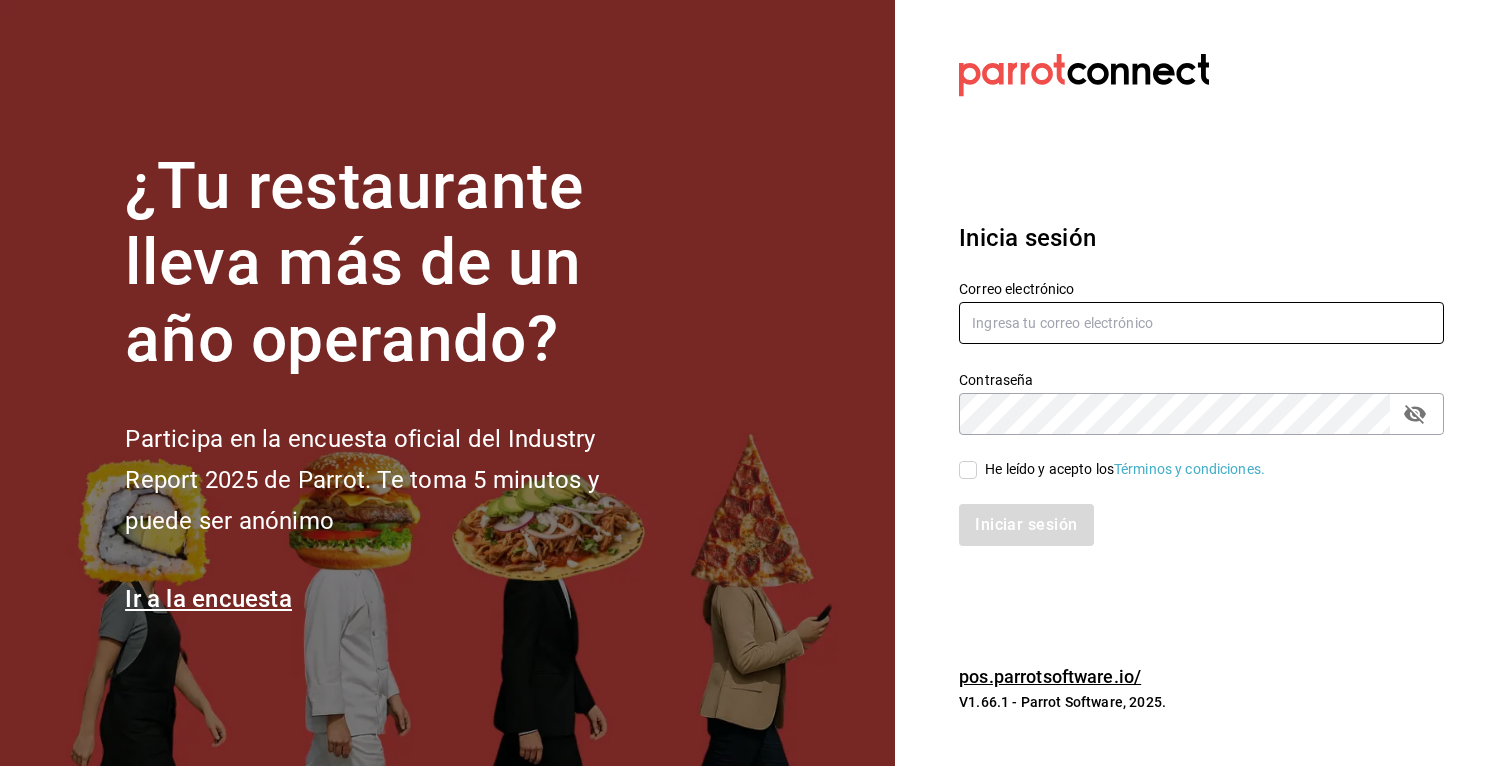 click at bounding box center [1201, 323] 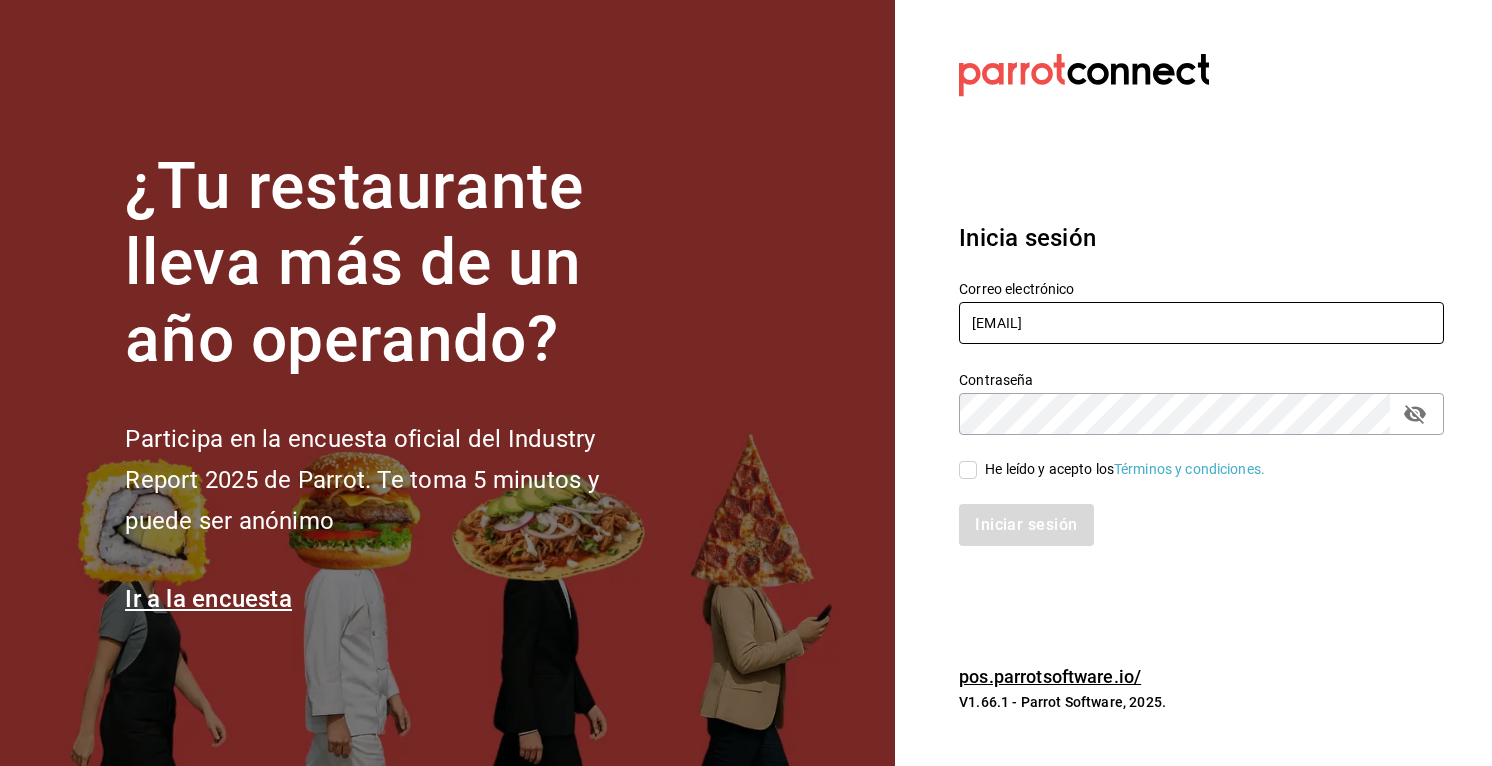 type on "[EMAIL]" 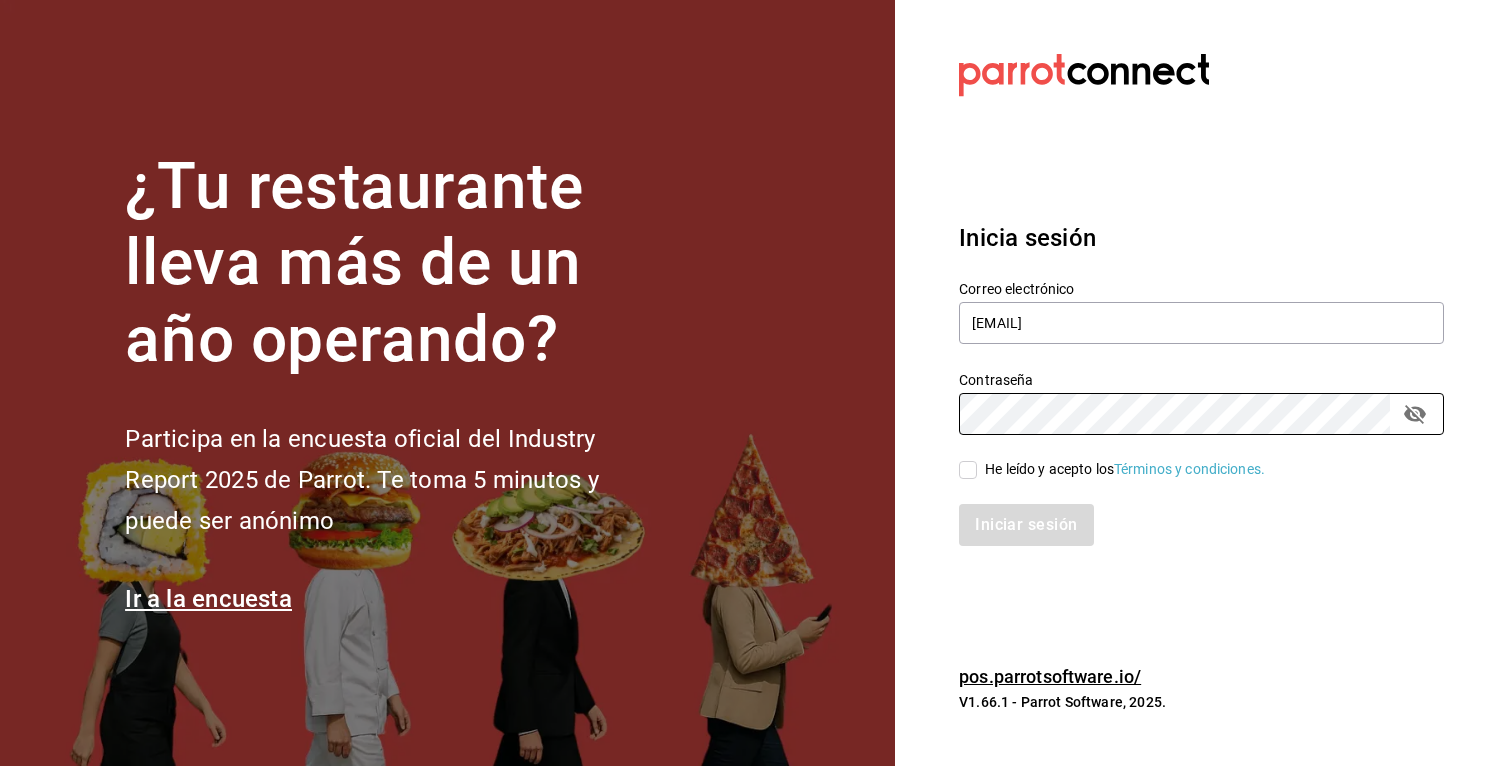 click on "He leído y acepto los  Términos y condiciones." at bounding box center (968, 470) 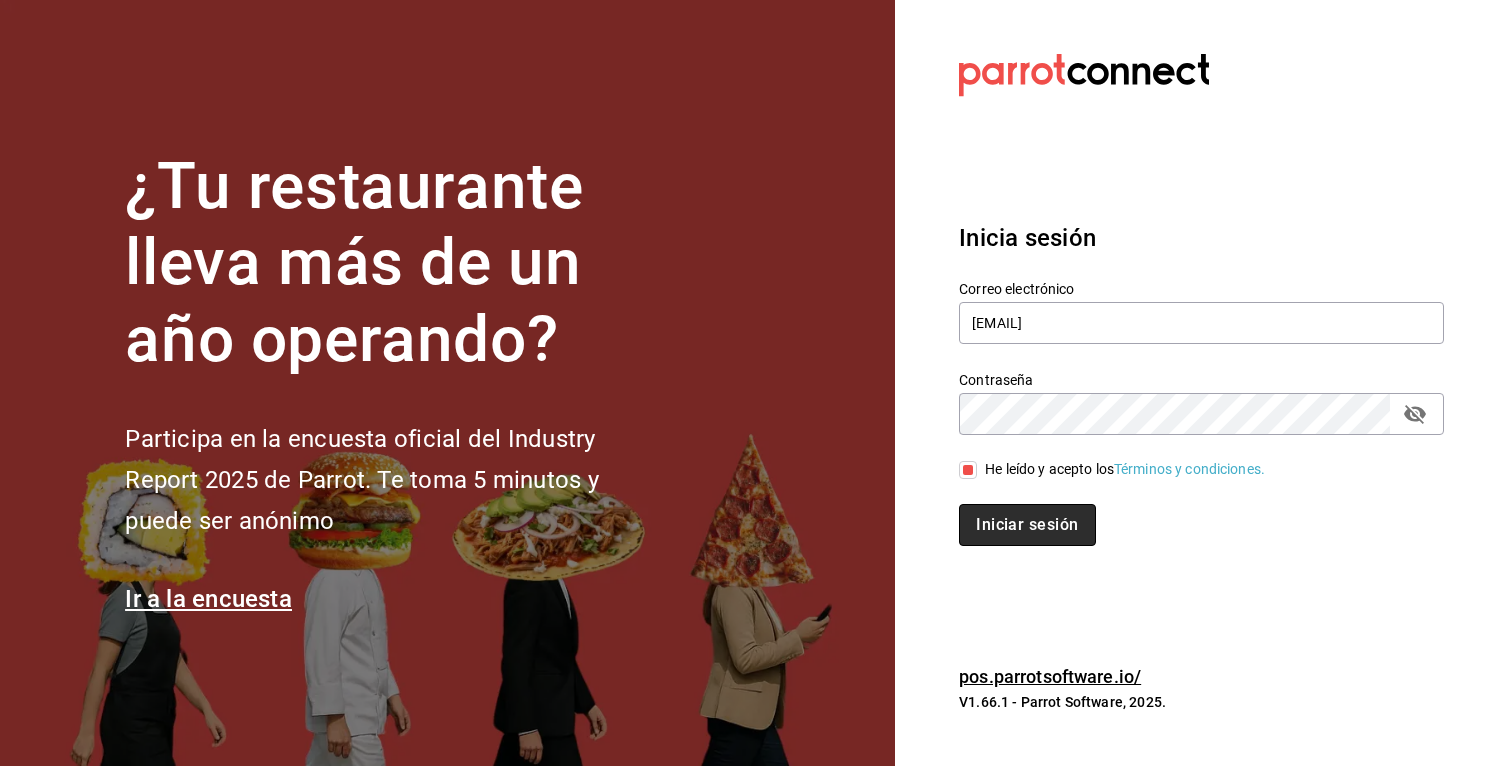 click on "Iniciar sesión" at bounding box center (1027, 525) 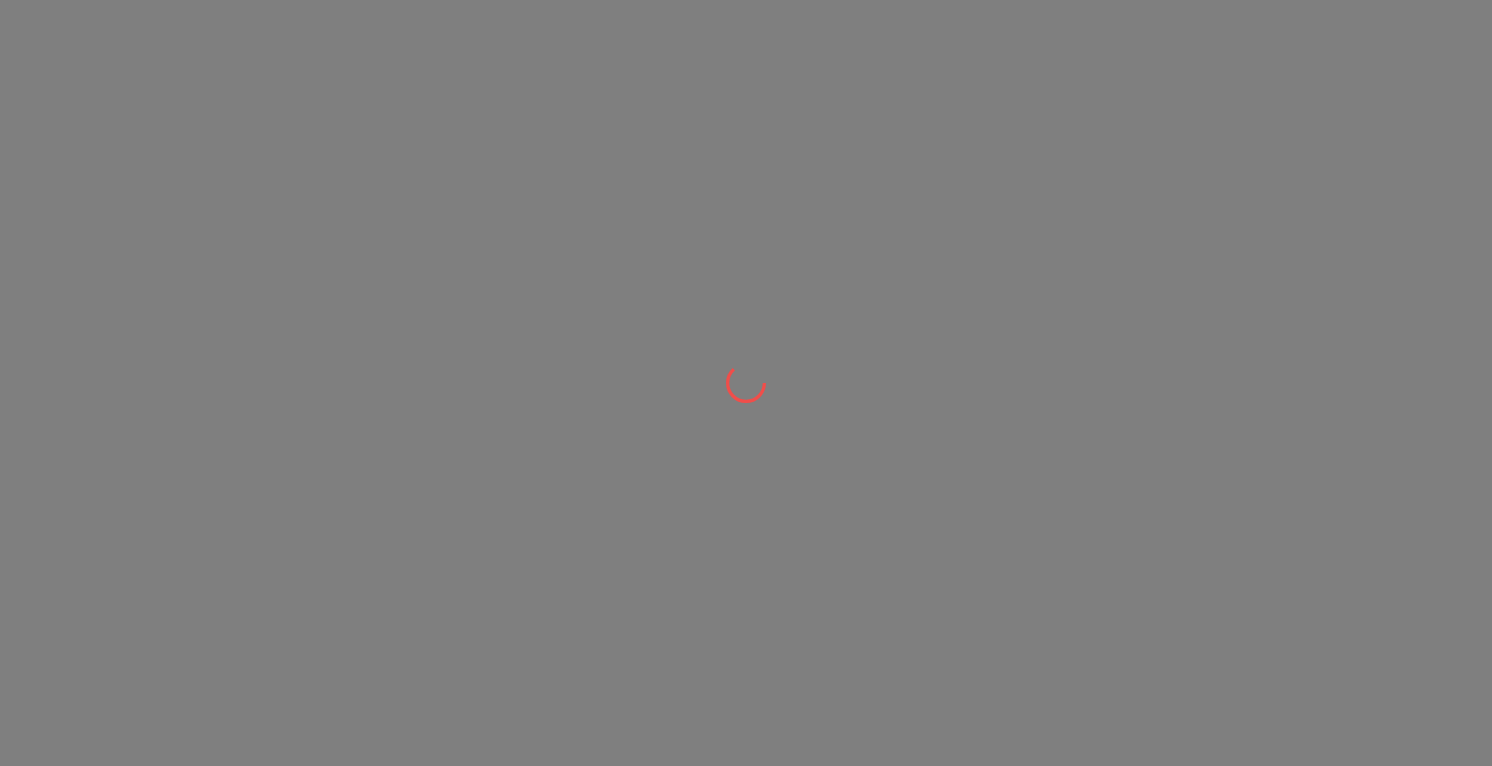 scroll, scrollTop: 0, scrollLeft: 0, axis: both 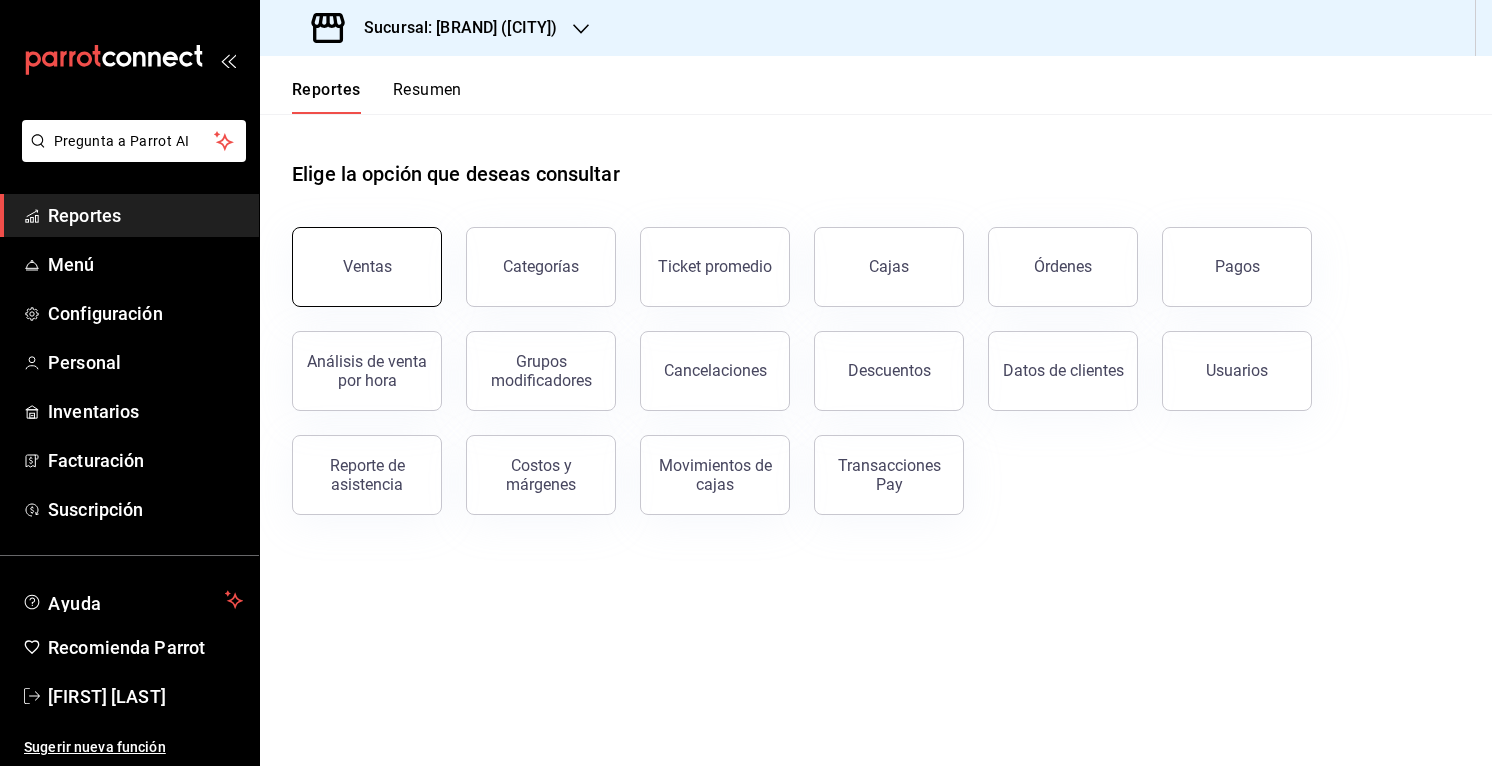 click on "Ventas" at bounding box center (367, 266) 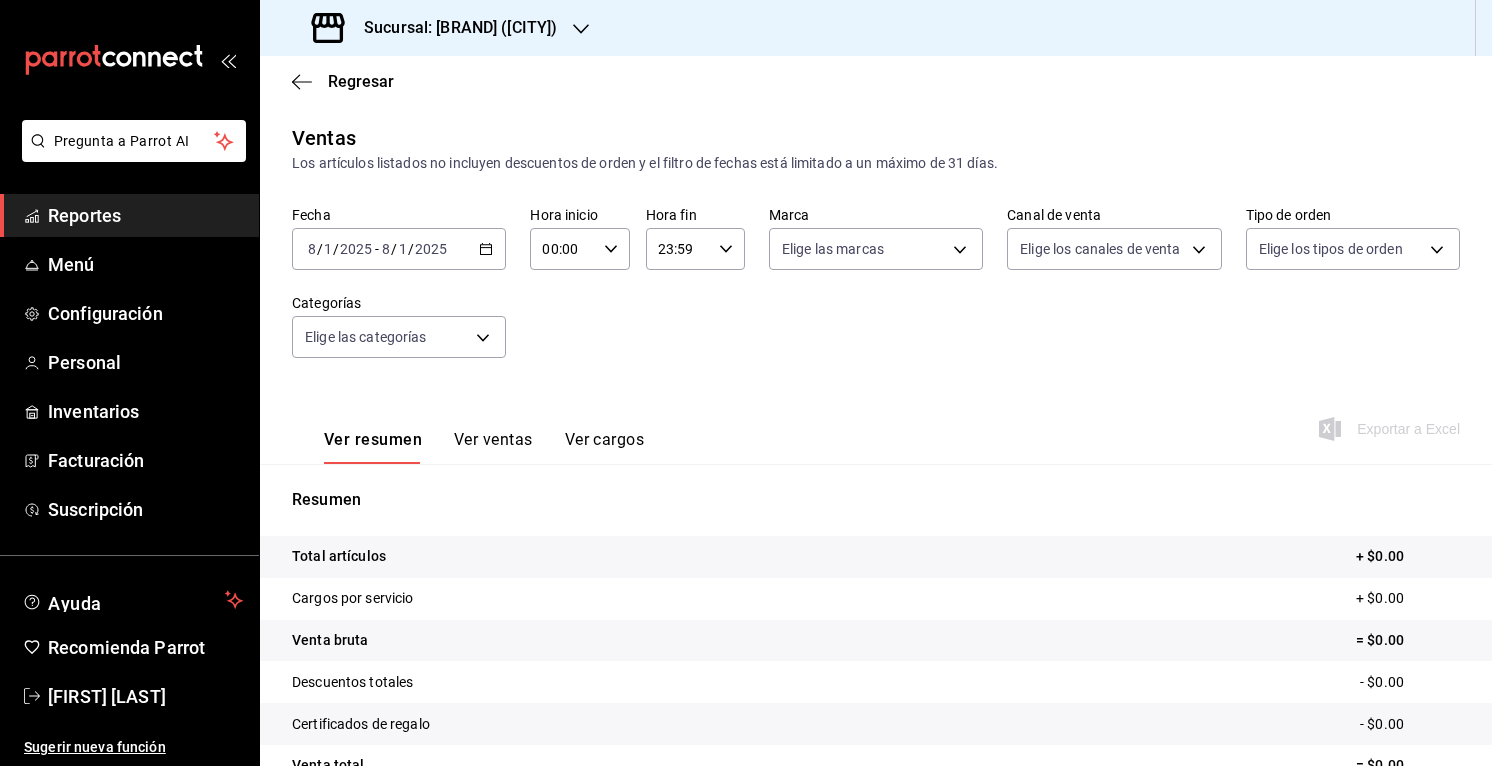 click 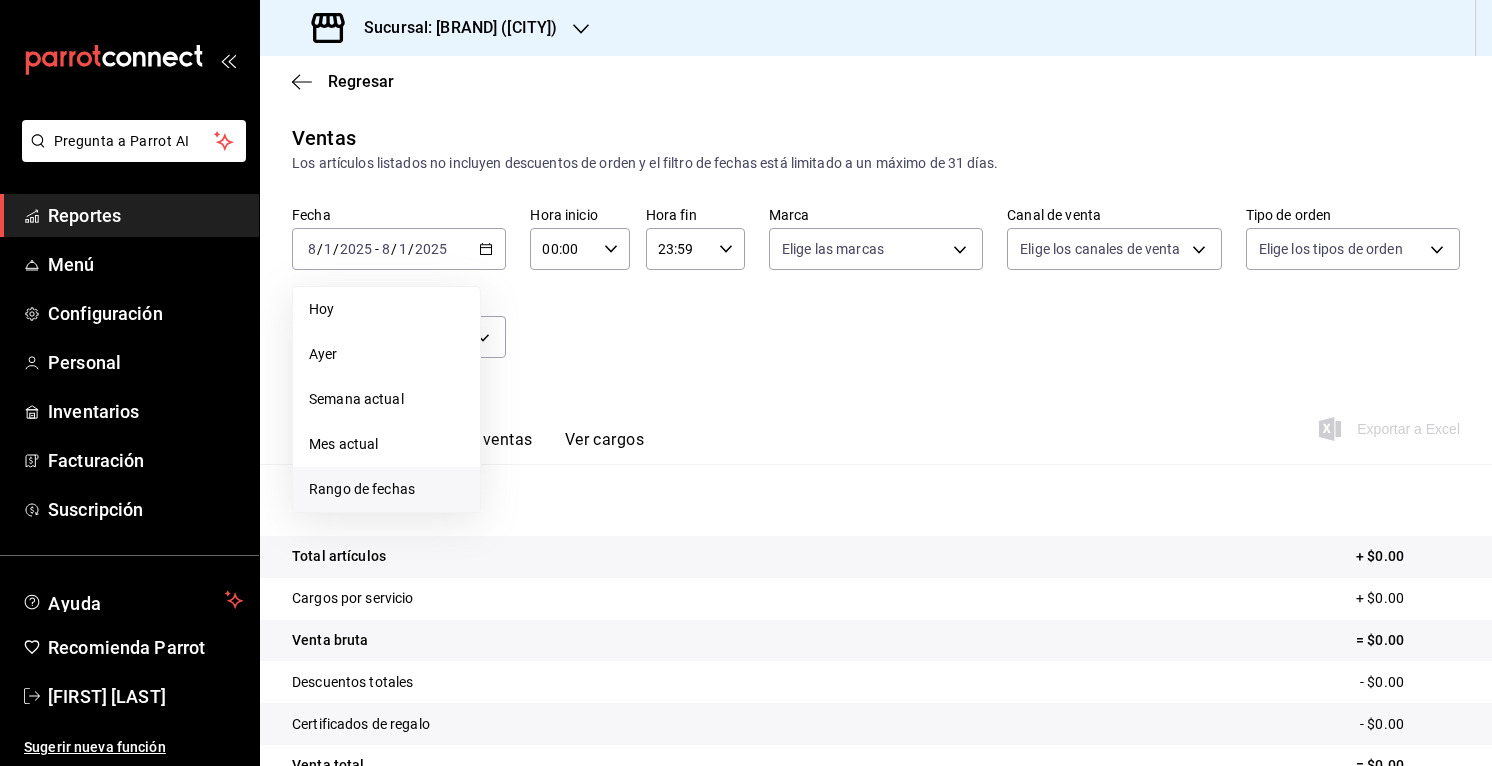 click on "Rango de fechas" at bounding box center [386, 489] 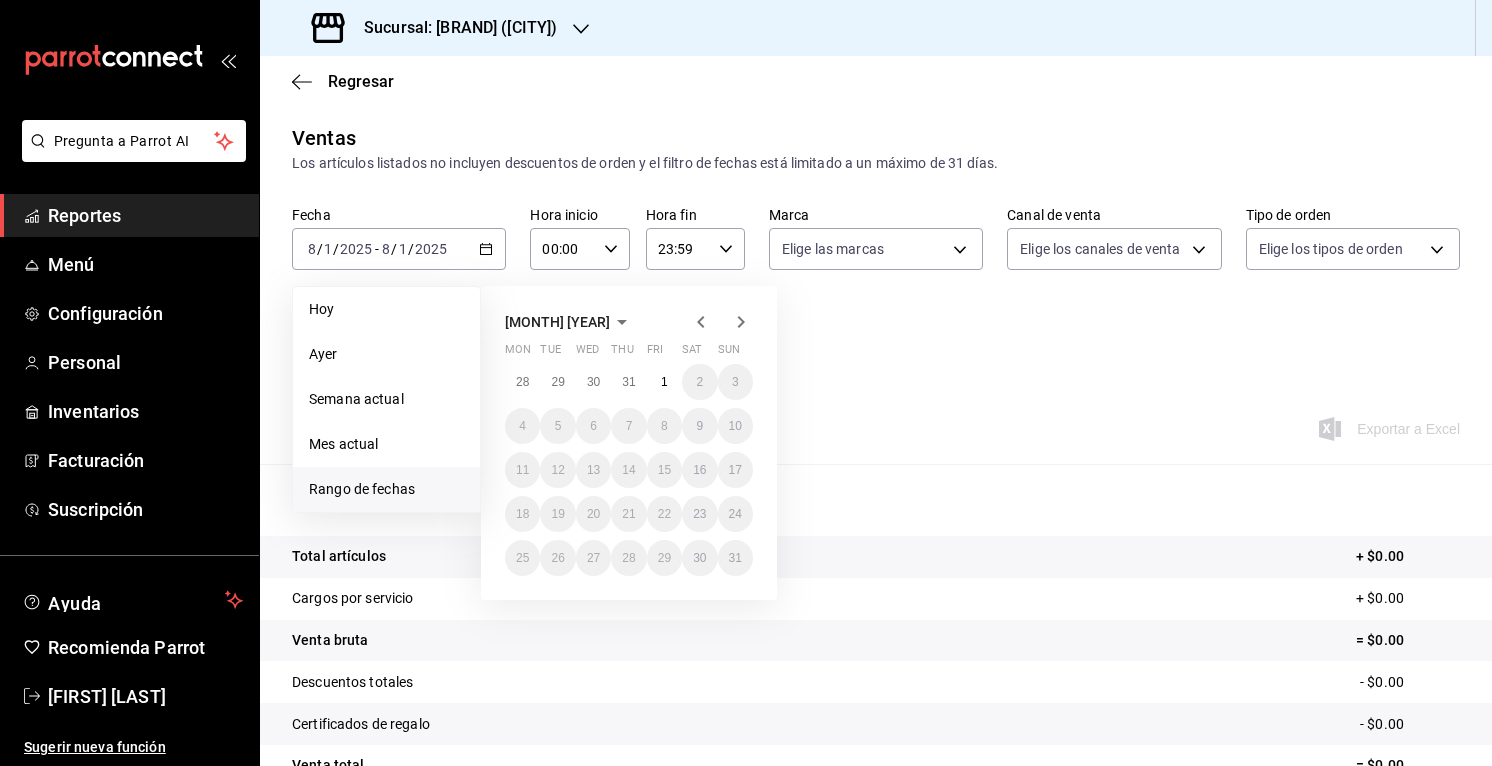 click 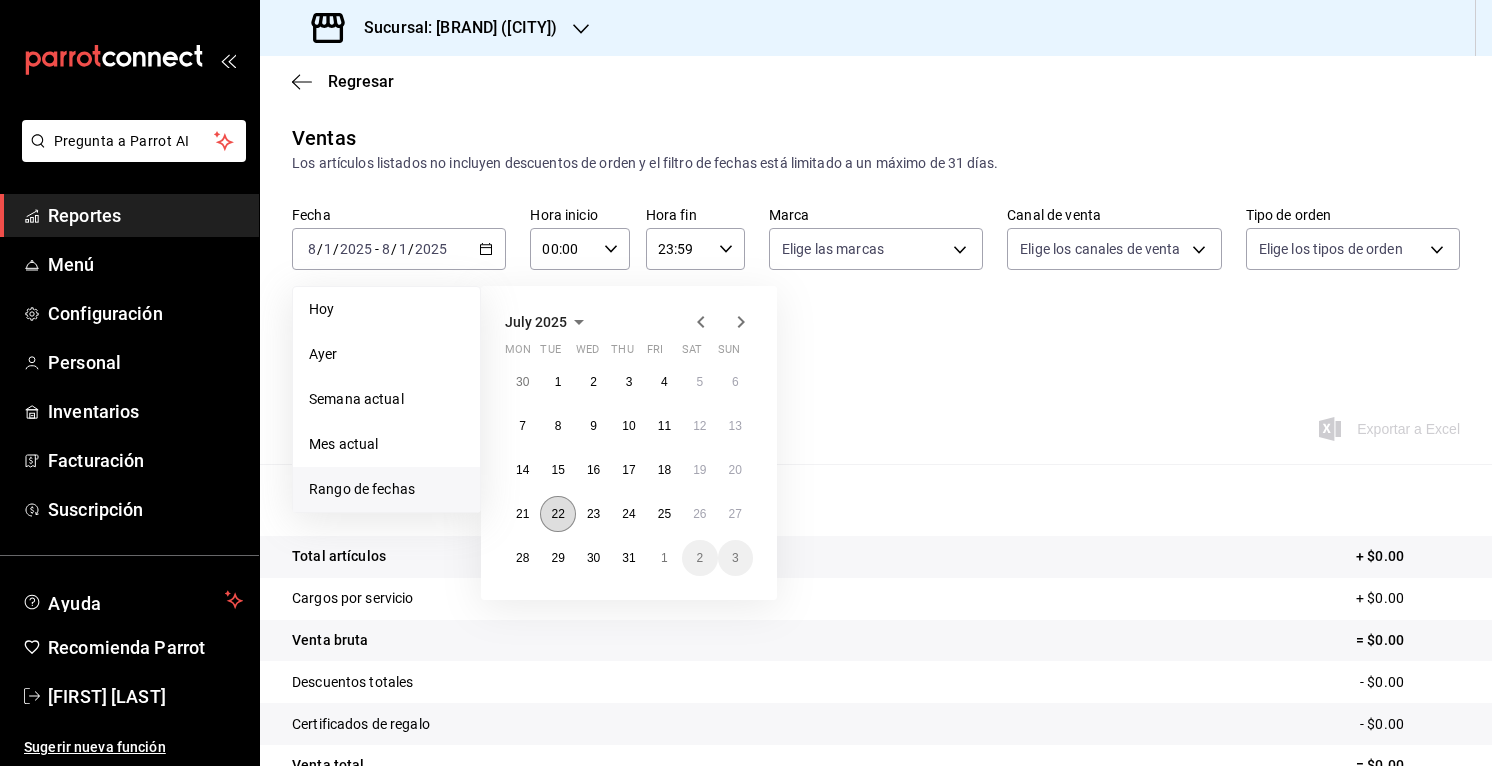 click on "22" at bounding box center [557, 514] 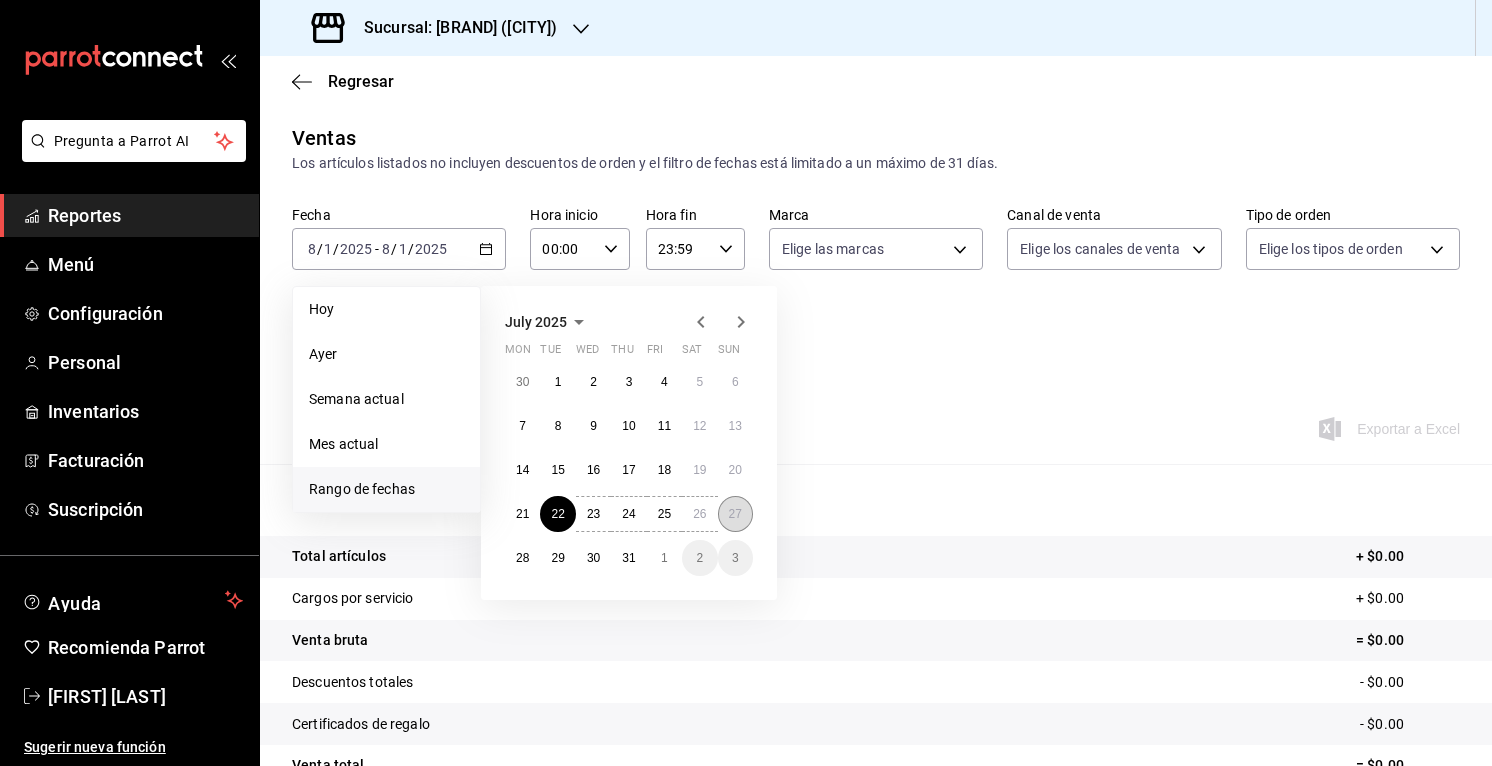 click on "27" at bounding box center [735, 514] 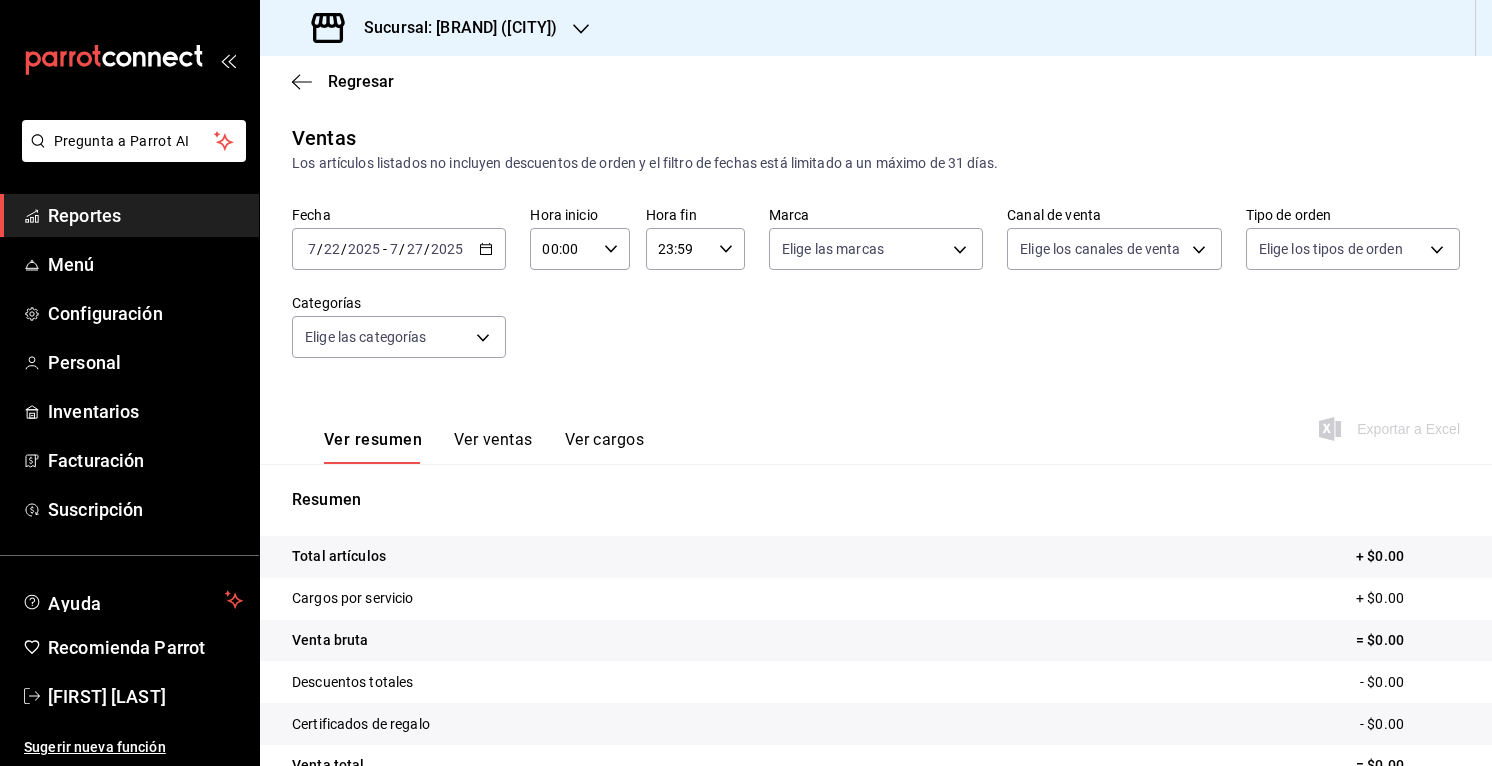 click 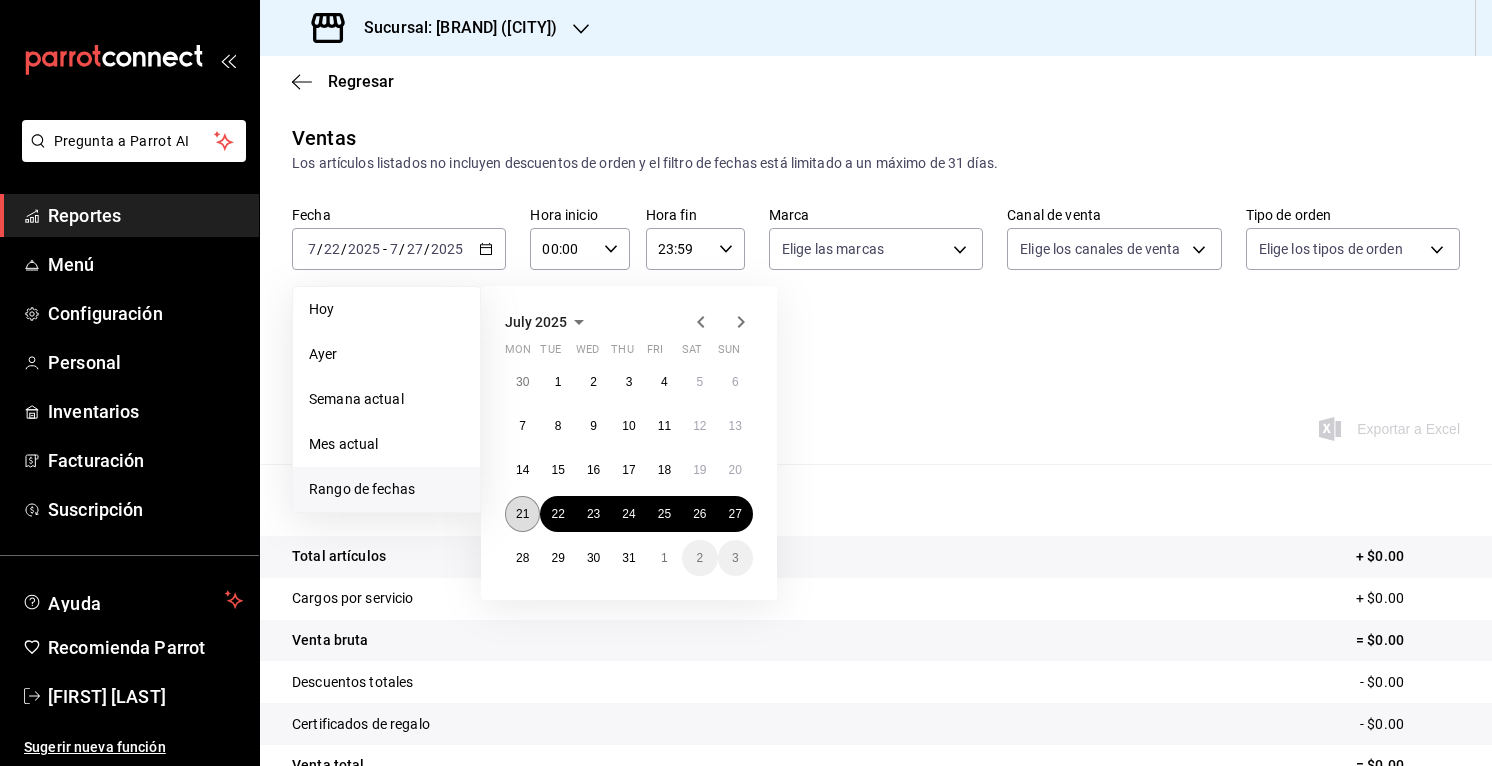 click on "21" at bounding box center (522, 514) 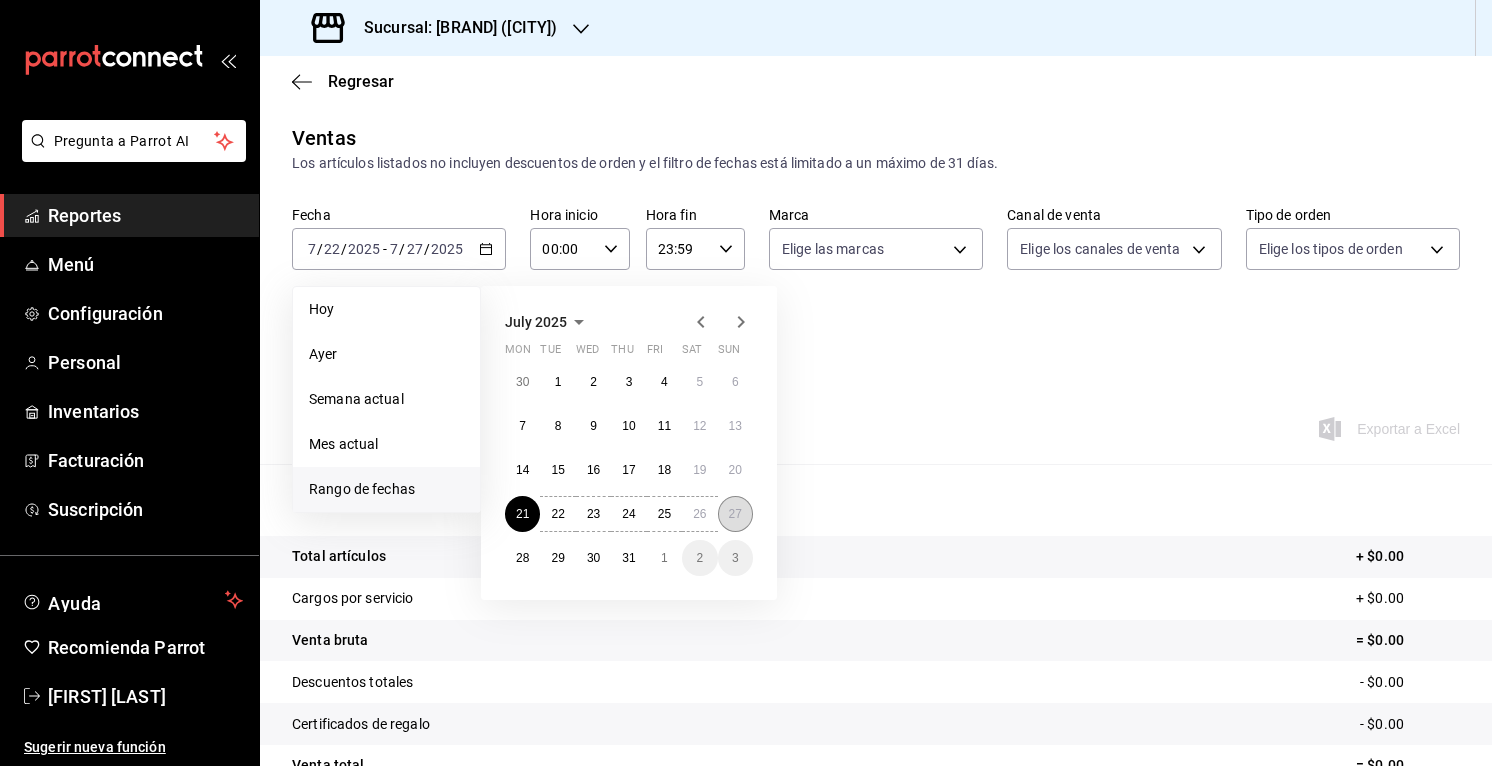 click on "27" at bounding box center (735, 514) 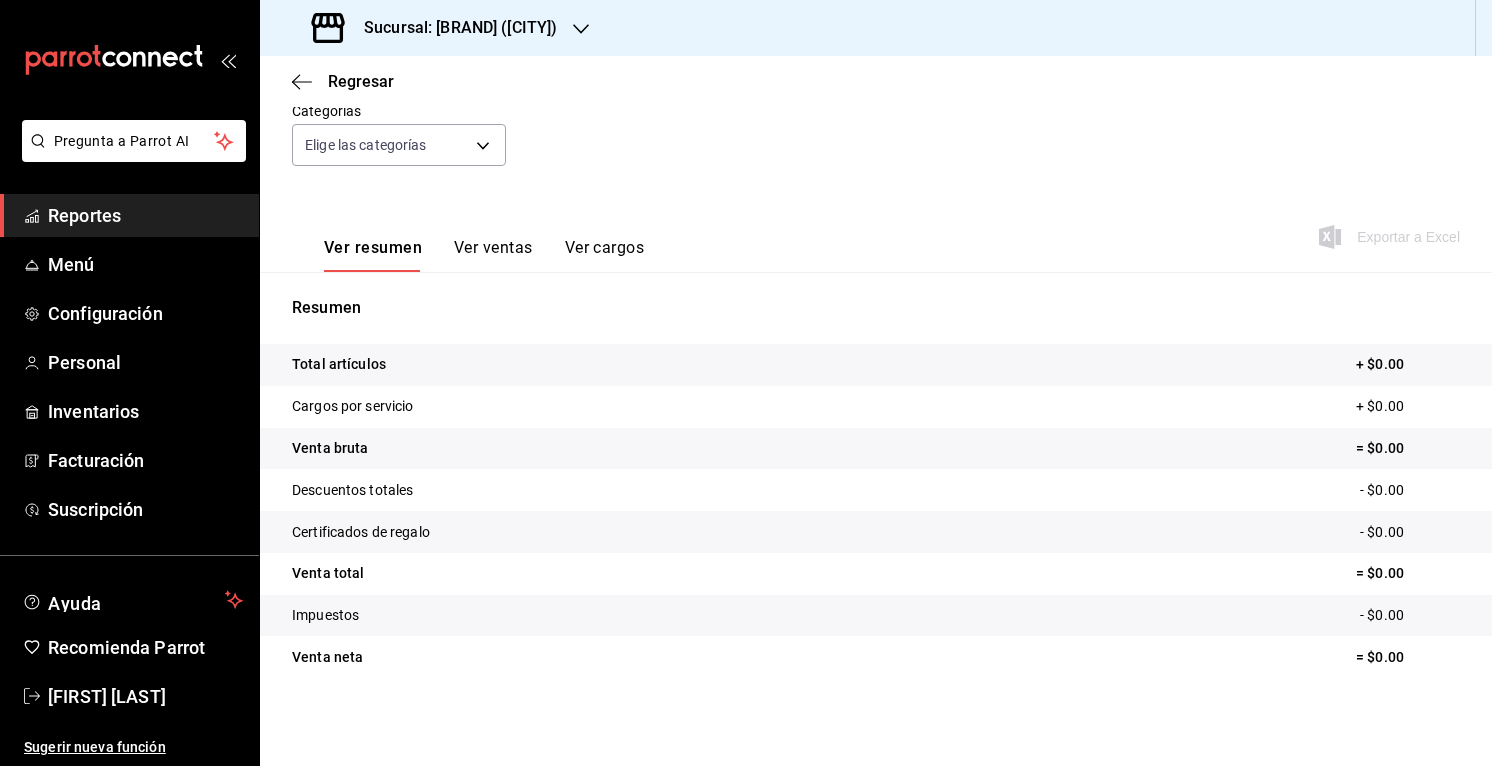 scroll, scrollTop: 0, scrollLeft: 0, axis: both 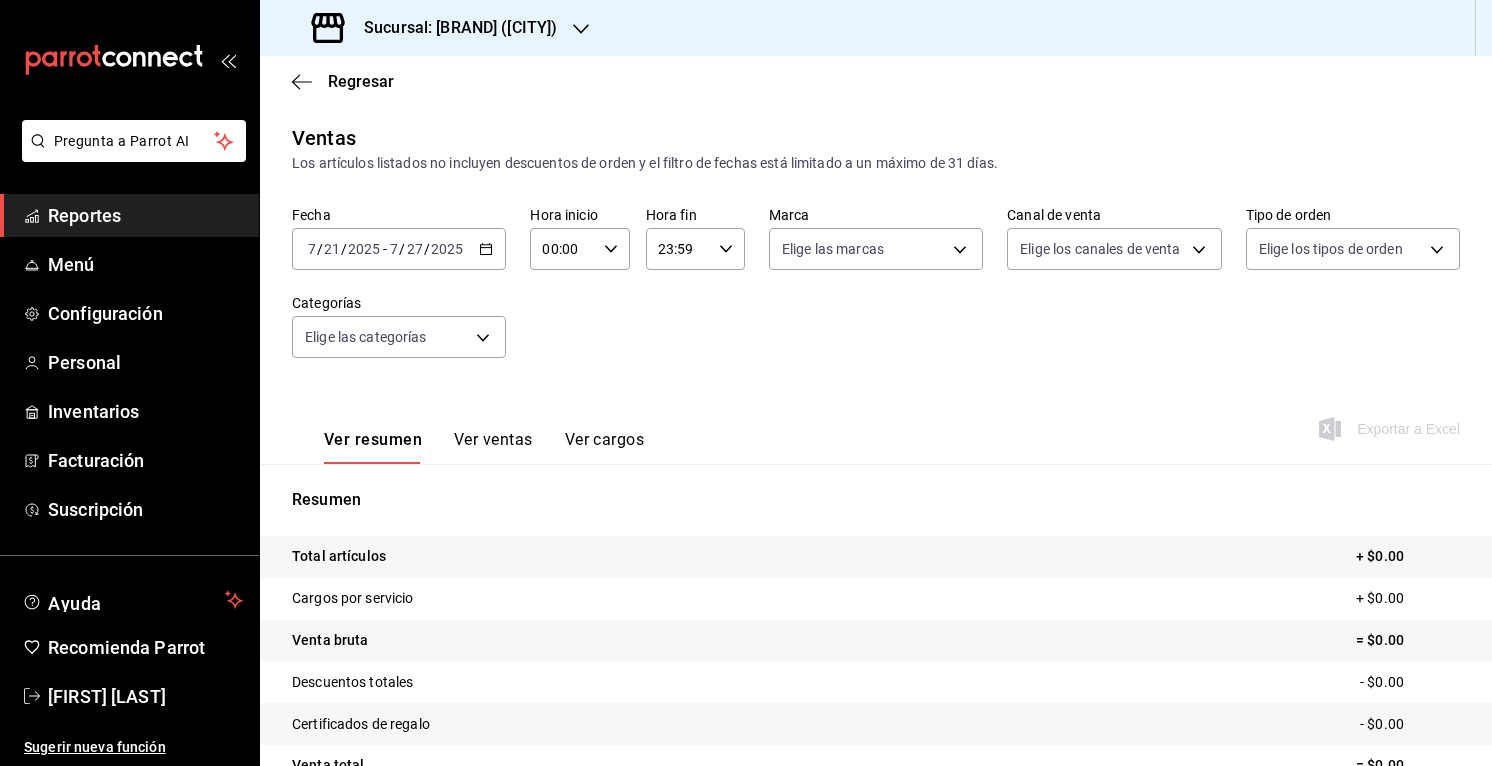 click on "Sucursal: Exploradores Club de Café (CDMX)" at bounding box center [436, 28] 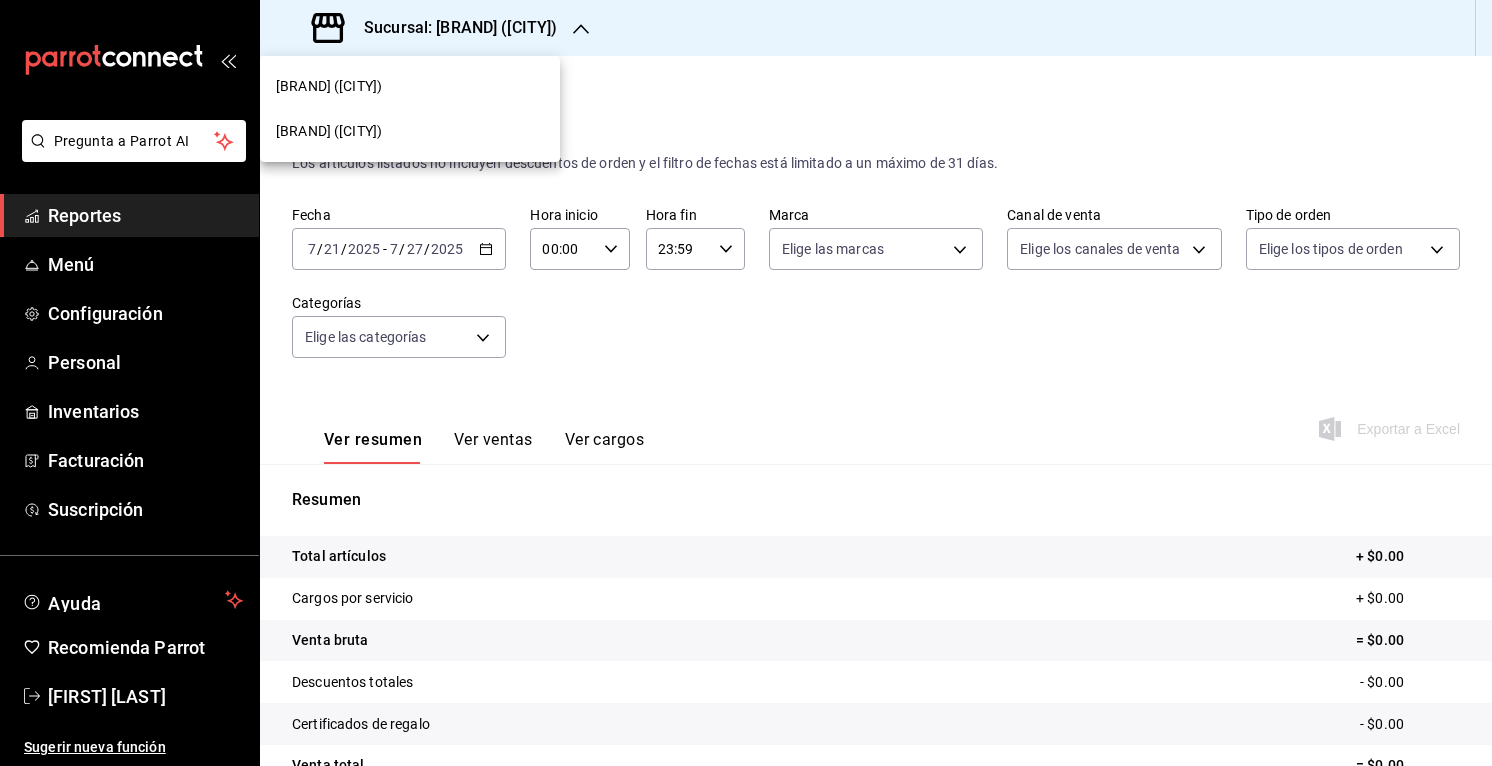 click on "Kumo (Cdmx)" at bounding box center (329, 131) 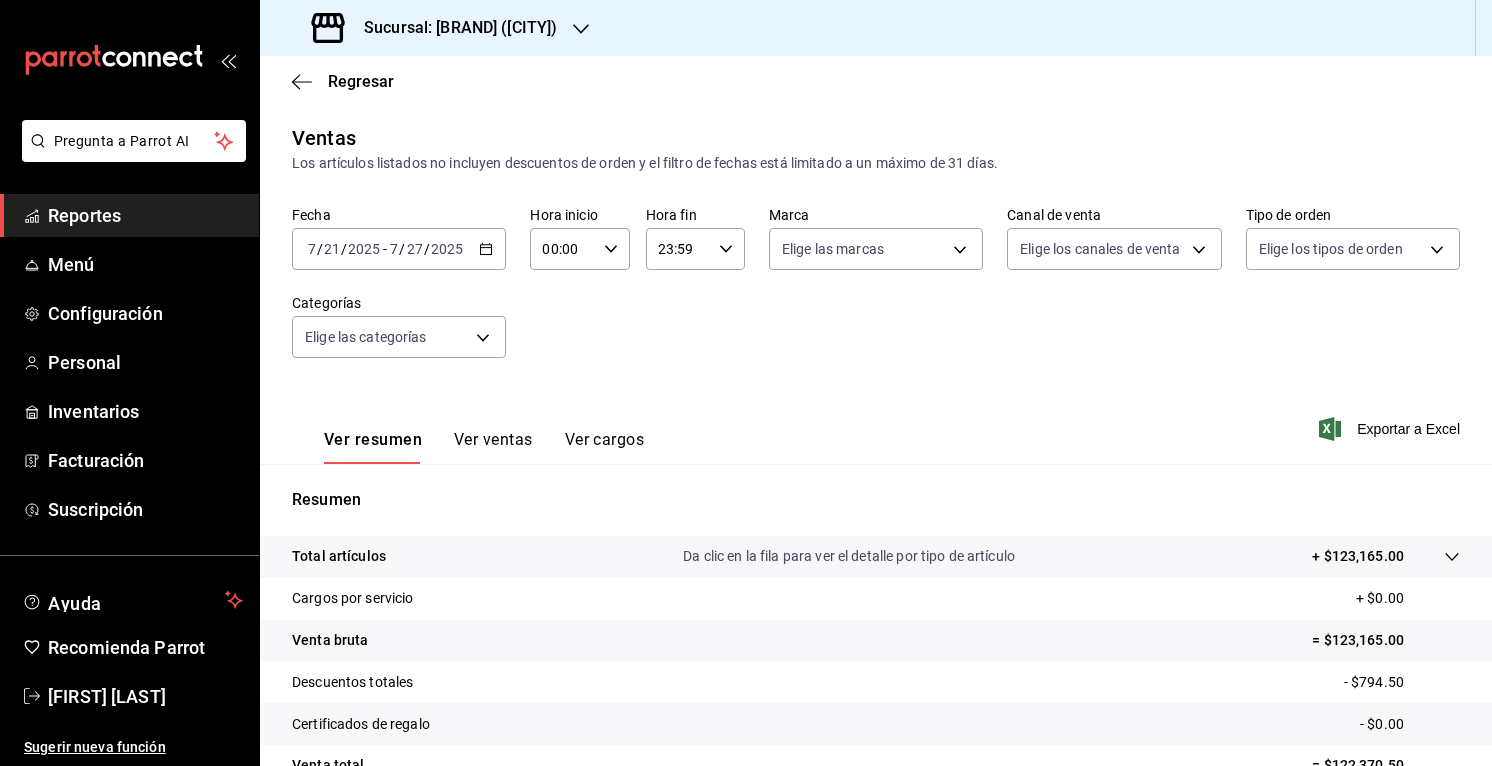 click on "Reportes" at bounding box center (145, 215) 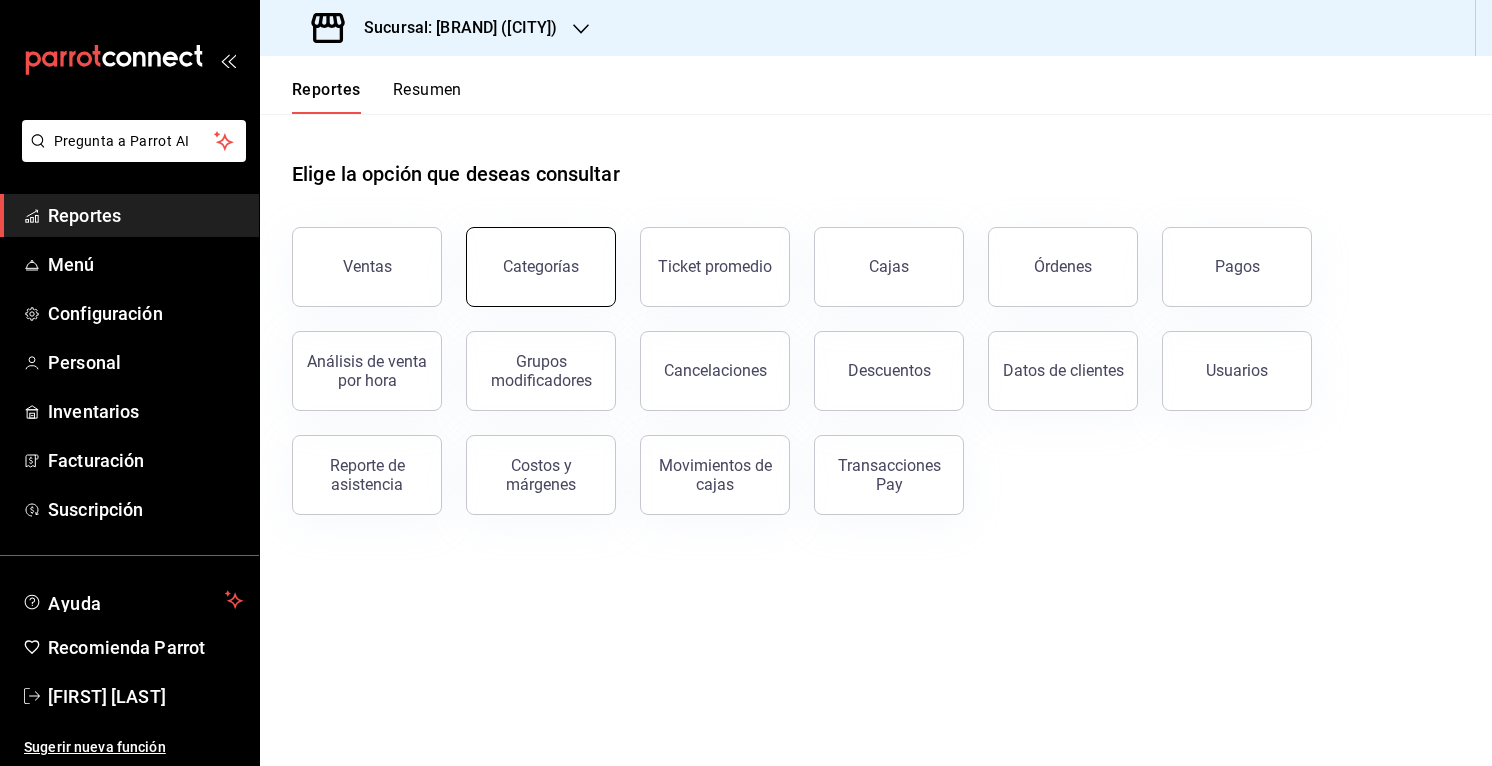 click on "Categorías" at bounding box center [541, 267] 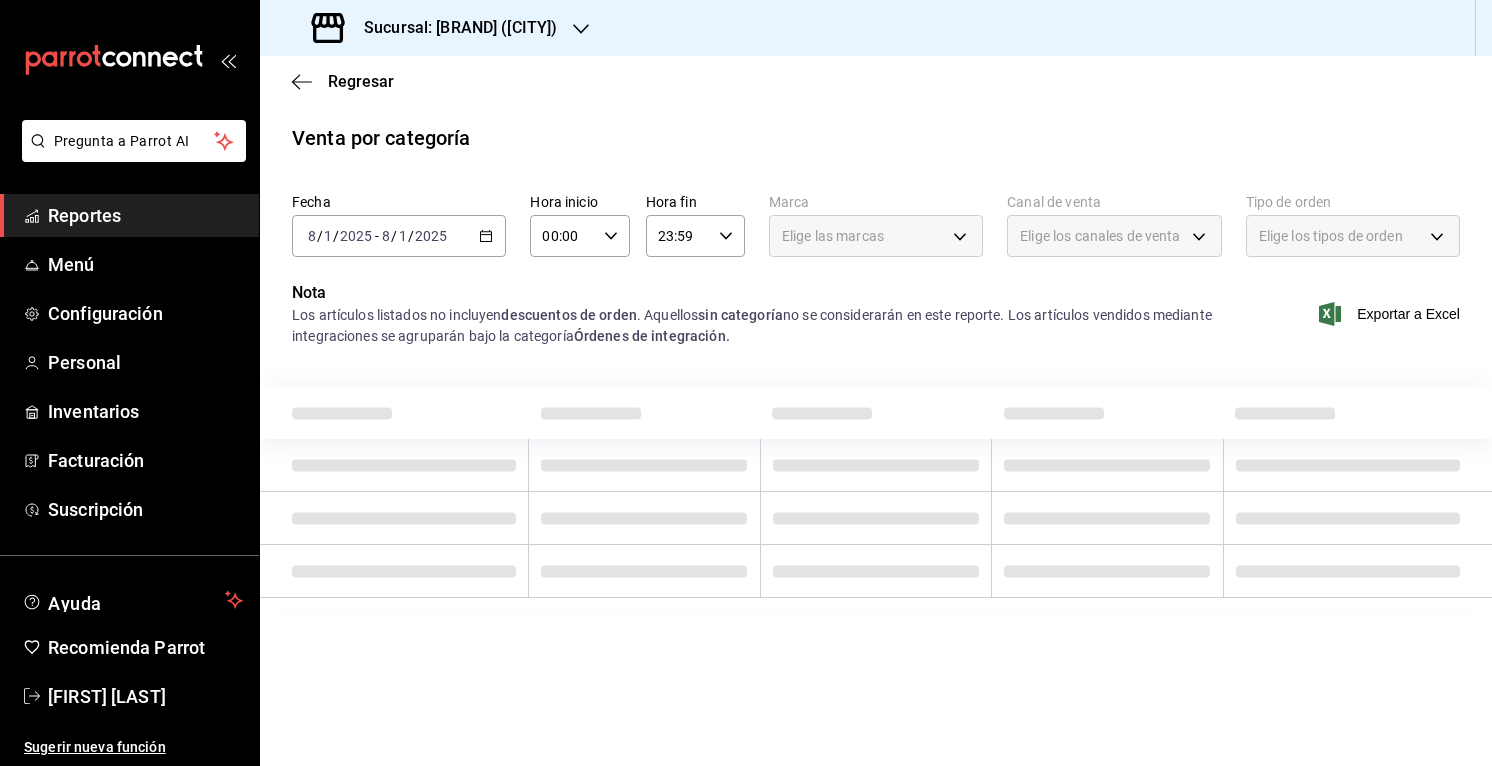 click 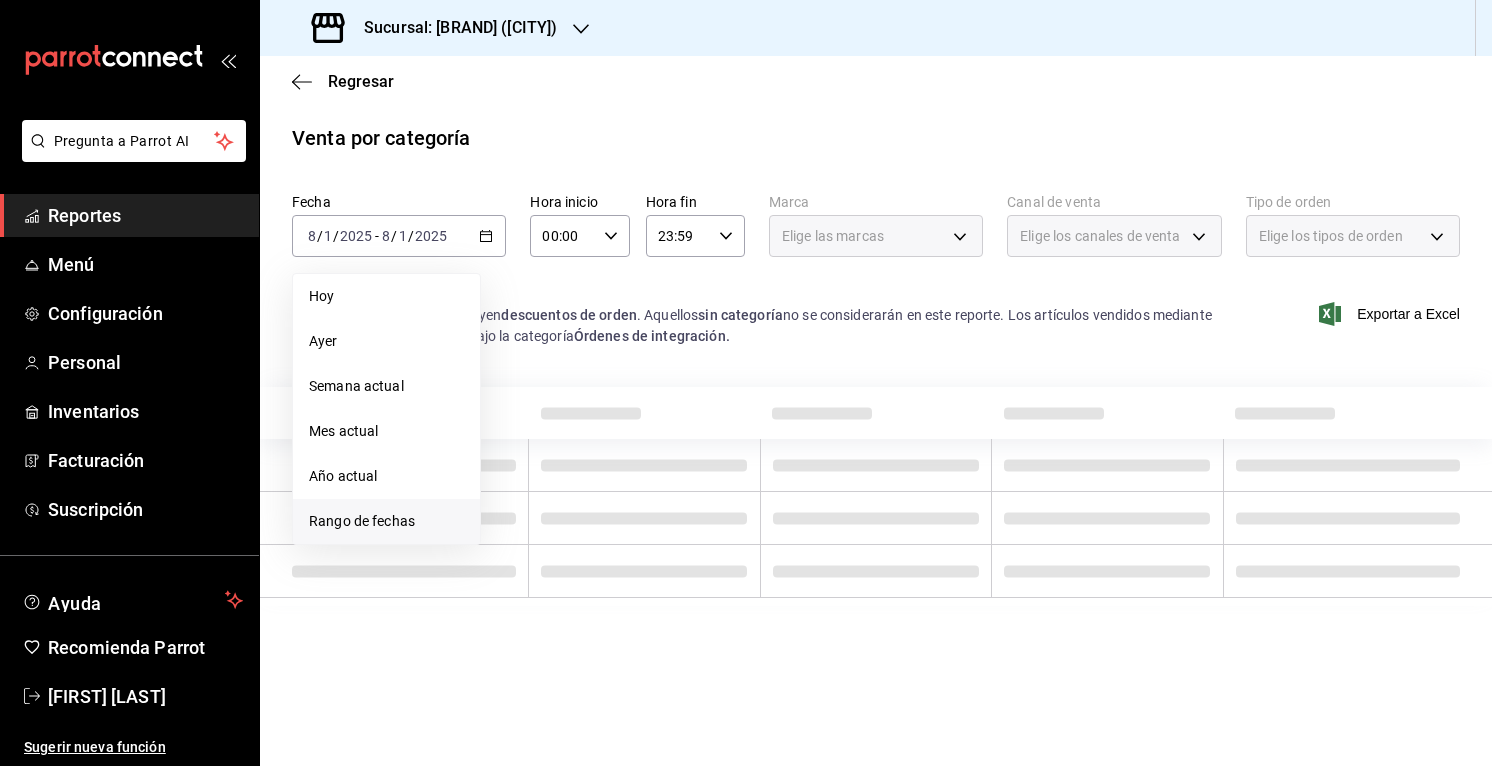 click on "Rango de fechas" at bounding box center (386, 521) 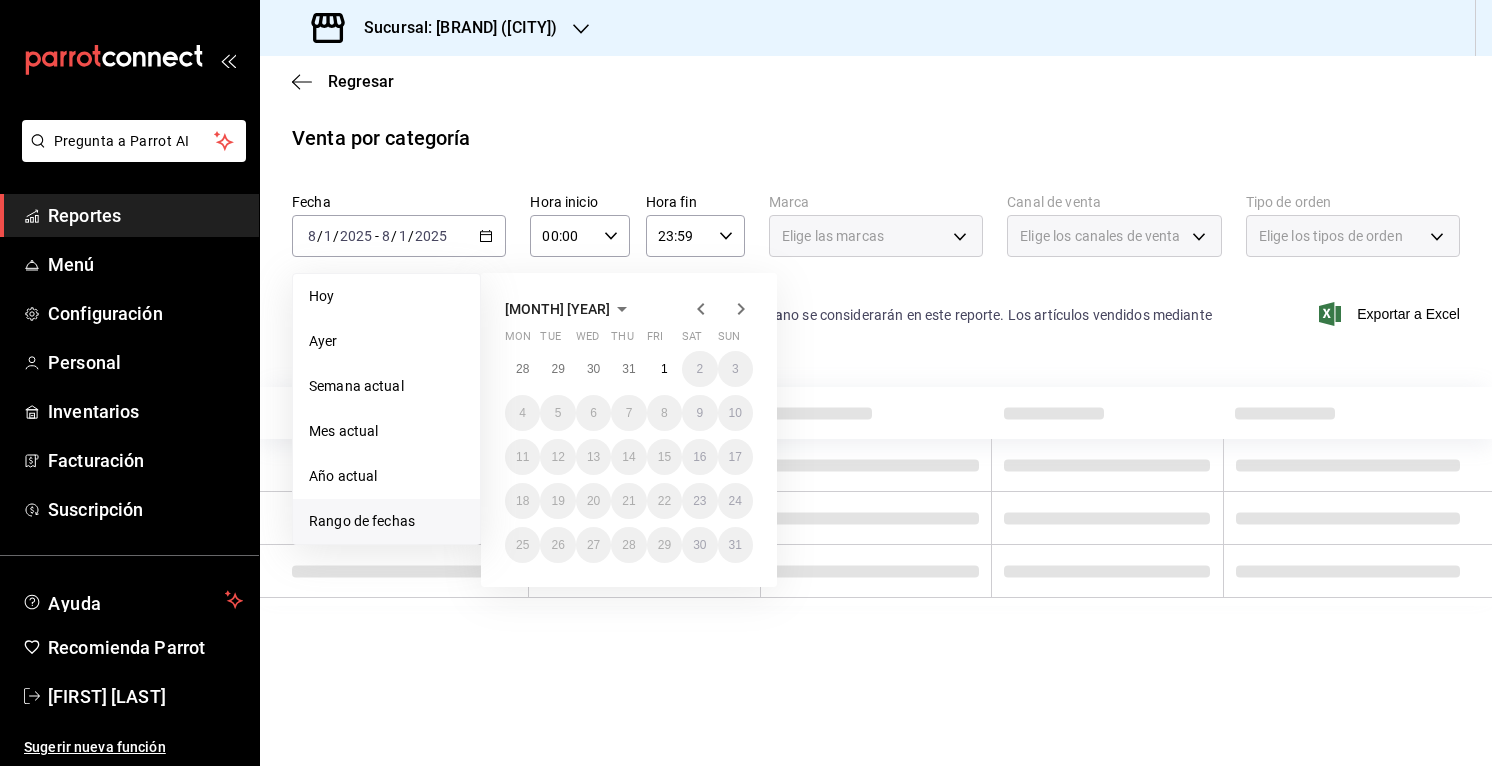 click 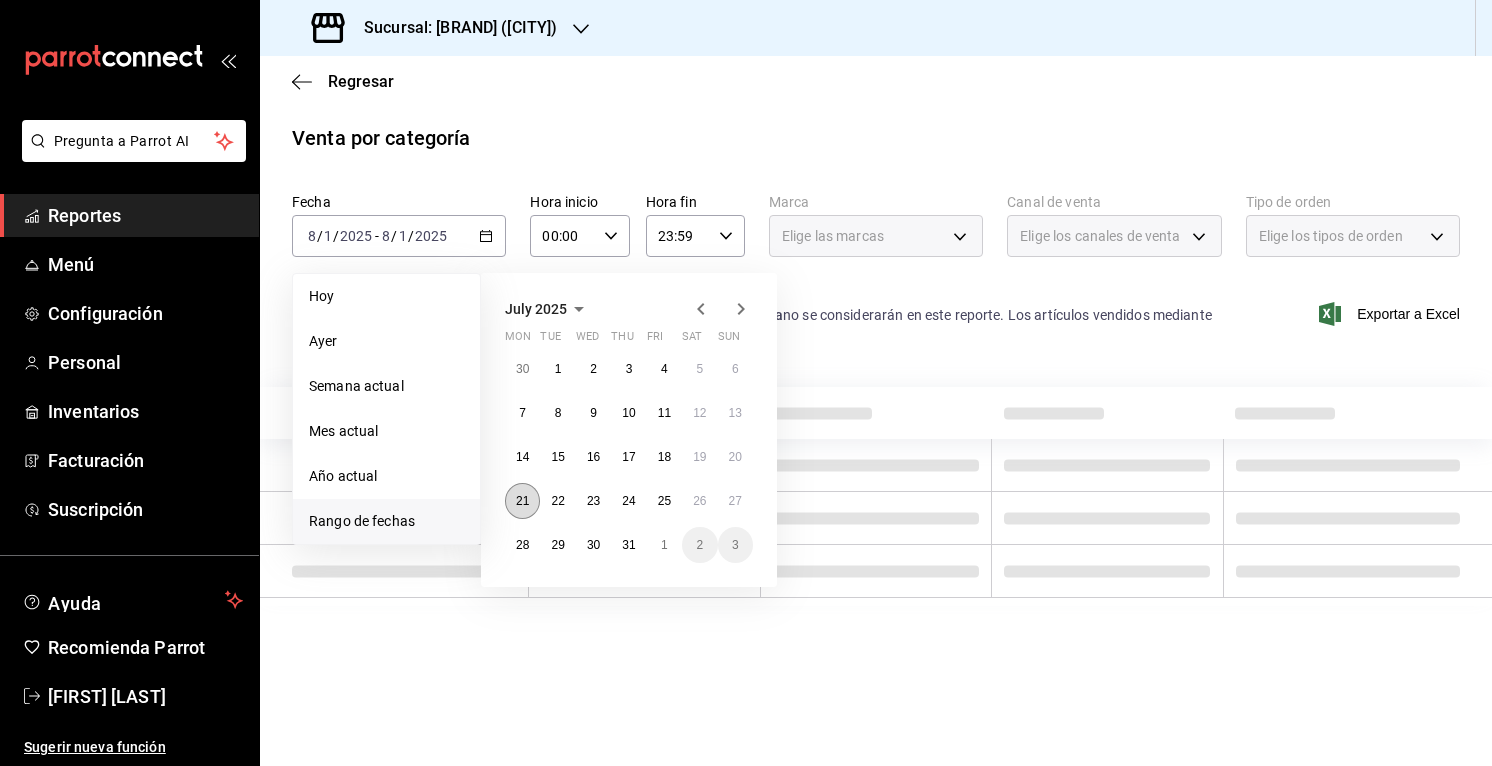 click on "21" at bounding box center [522, 501] 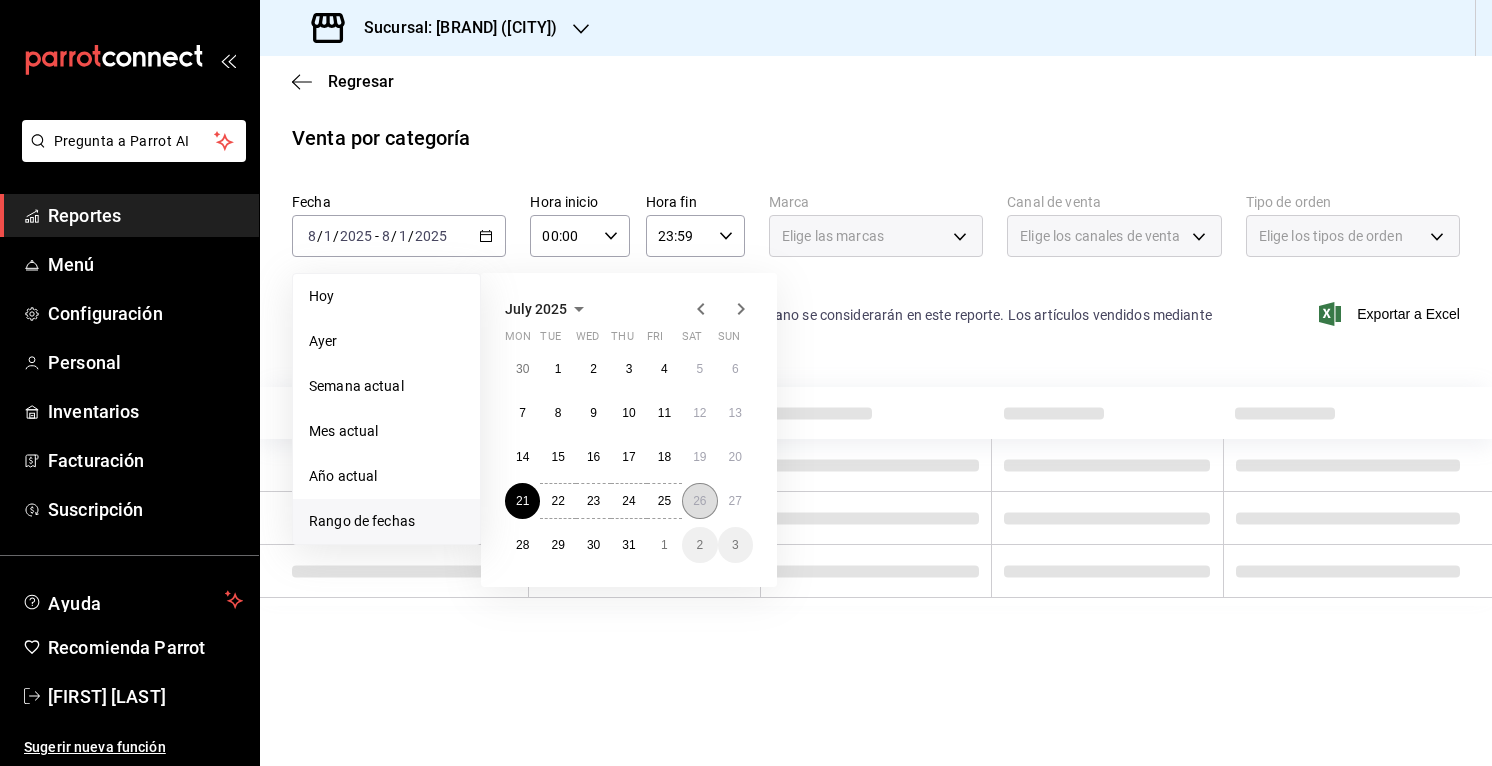 click on "26" at bounding box center [699, 501] 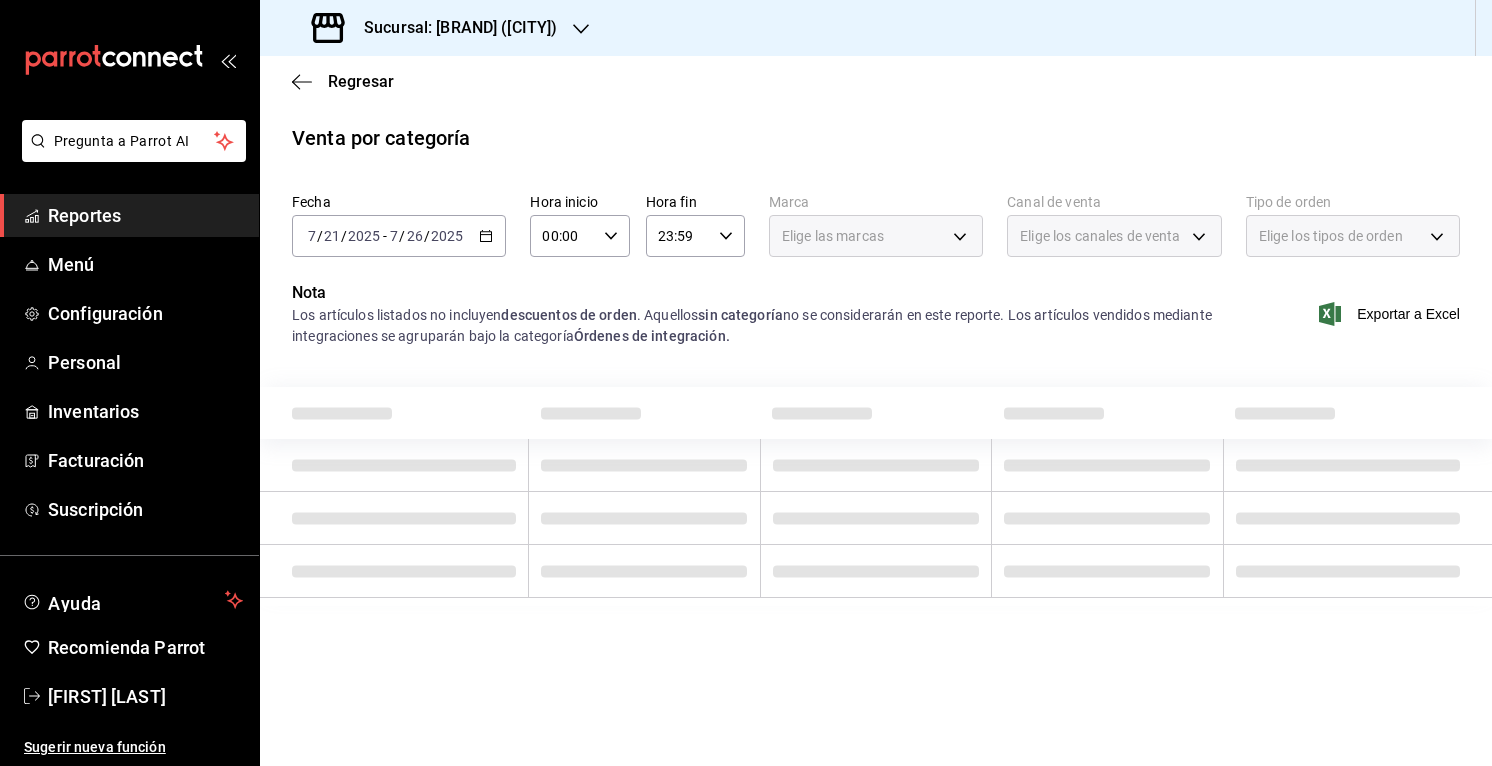click on "Regresar Venta por categoría Fecha 2025-07-21 7 / 21 / 2025 - 2025-07-26 7 / 26 / 2025 Hora inicio 00:00 Hora inicio Hora fin 23:59 Hora fin Marca Elige las marcas Canal de venta Elige los canales de venta Tipo de orden Elige los tipos de orden Nota Los artículos listados no incluyen  descuentos de orden . Aquellos  sin categoría  no se considerarán en este reporte. Los artículos vendidos mediante integraciones se agruparán bajo la categoría  Órdenes de integración. Exportar a Excel" at bounding box center [876, 411] 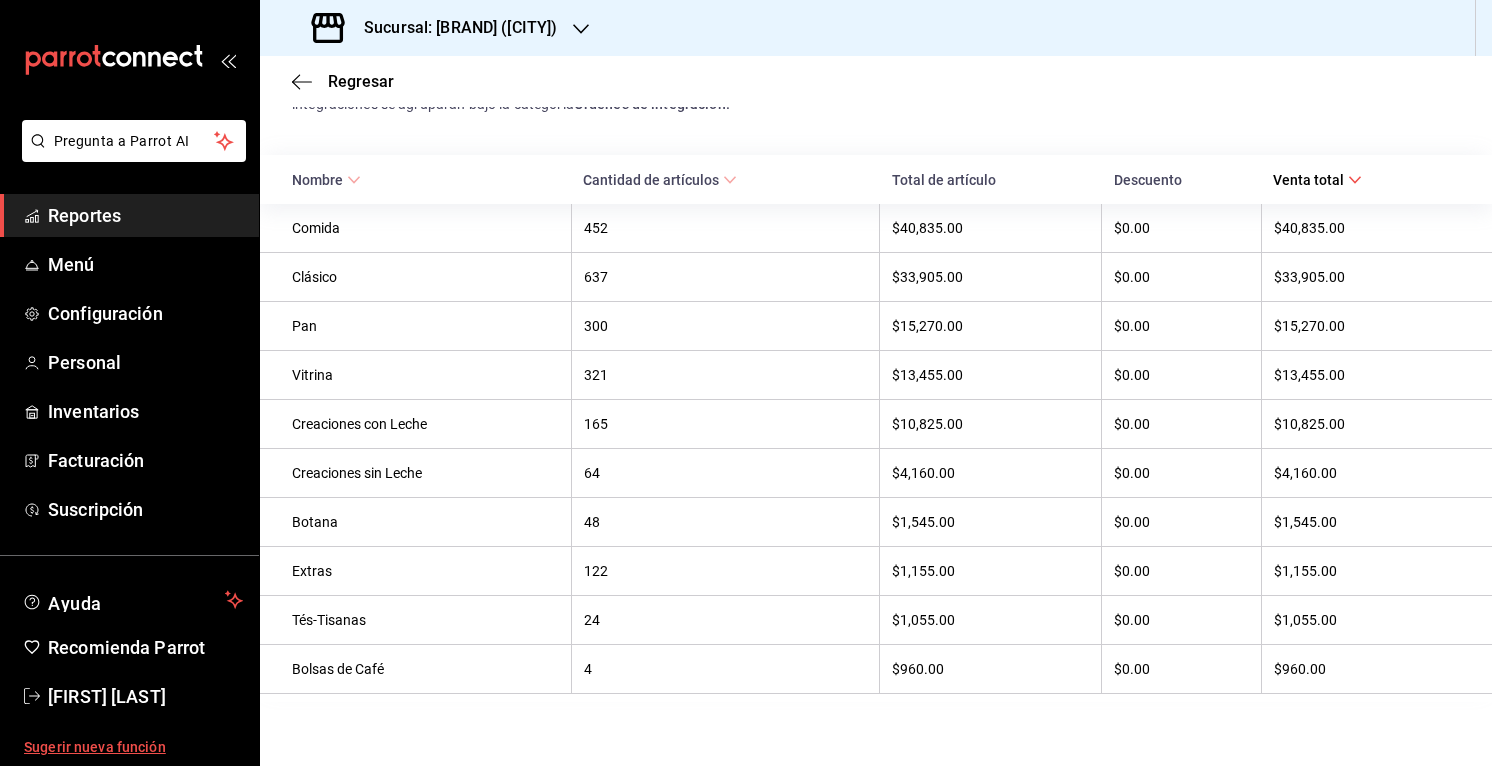 scroll, scrollTop: 232, scrollLeft: 0, axis: vertical 